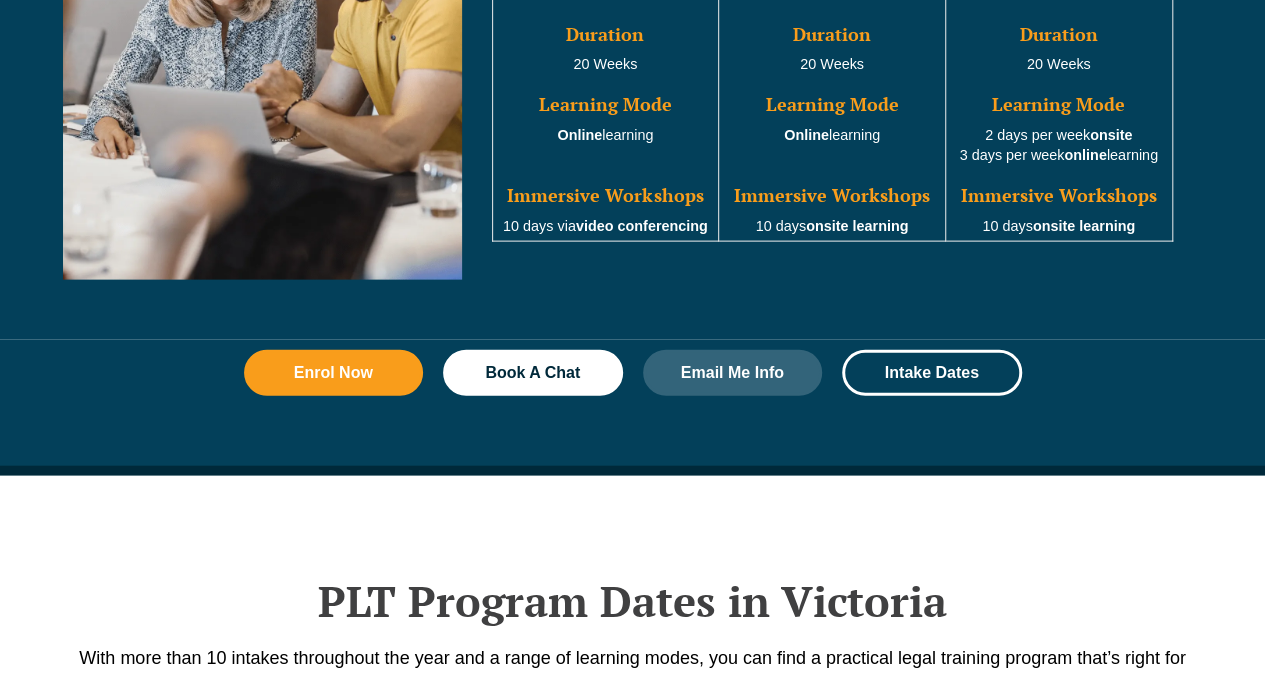 scroll, scrollTop: 2580, scrollLeft: 0, axis: vertical 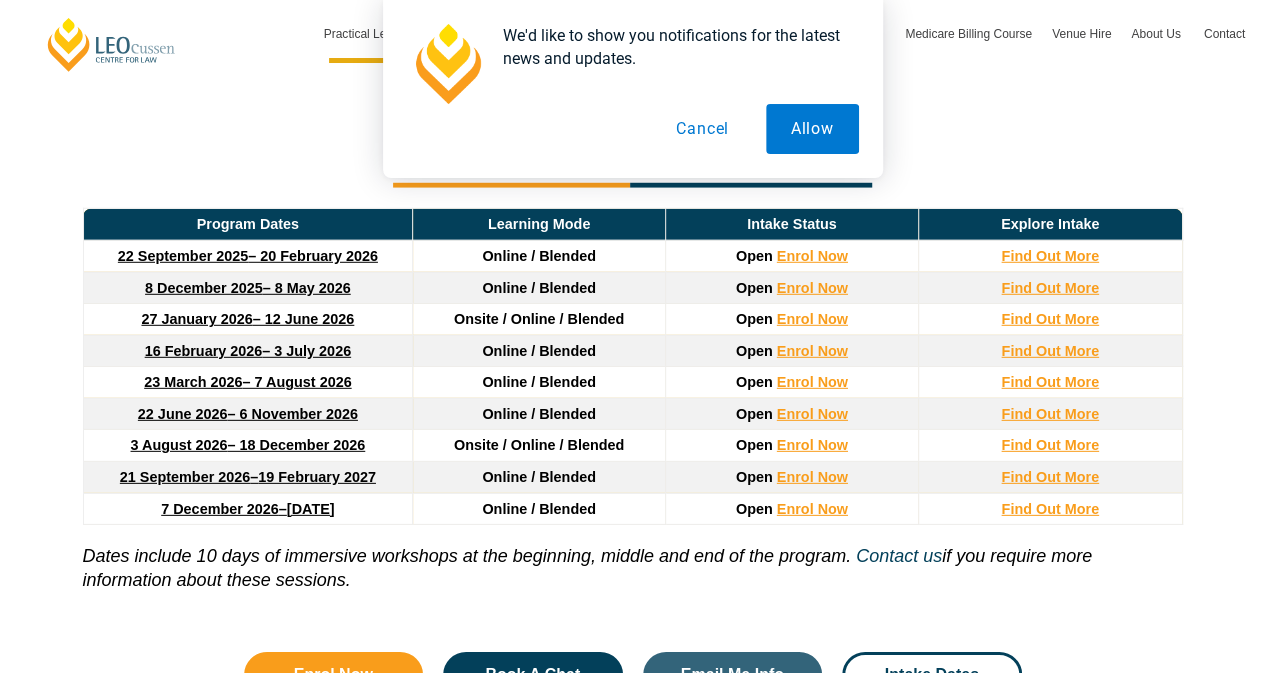 click on "Cancel" at bounding box center (702, 129) 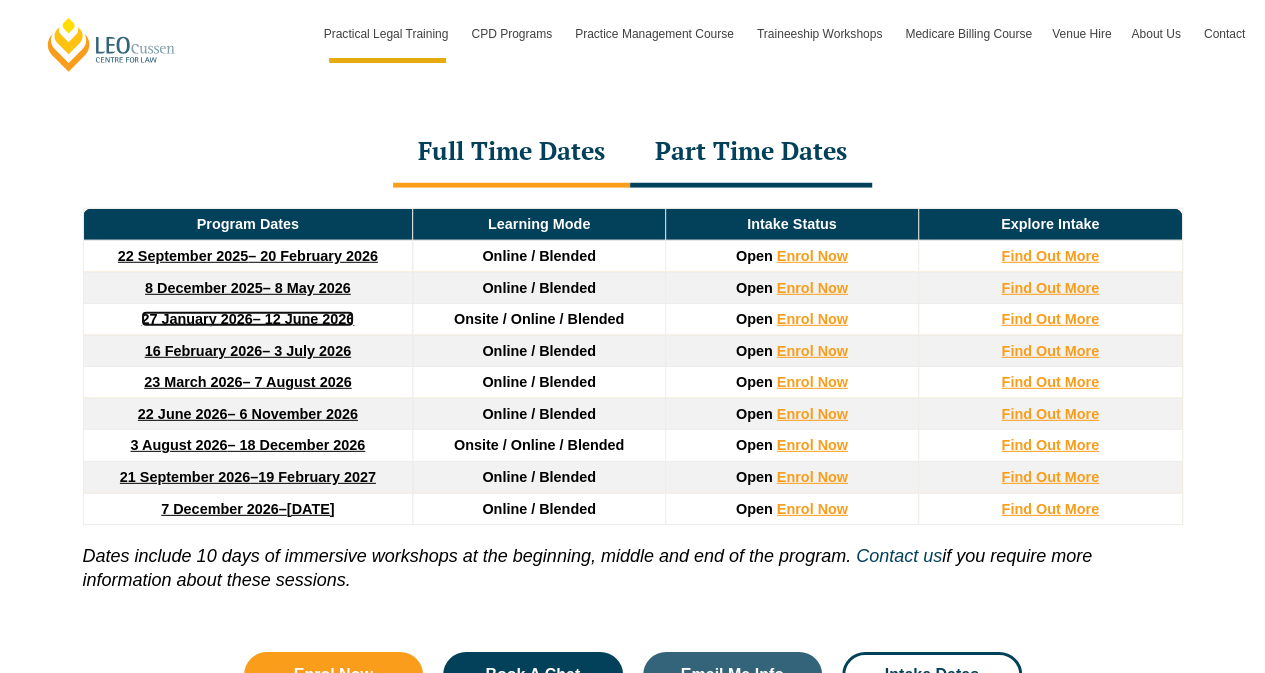click on "27 January 2026  – 12 June 2026" at bounding box center (247, 319) 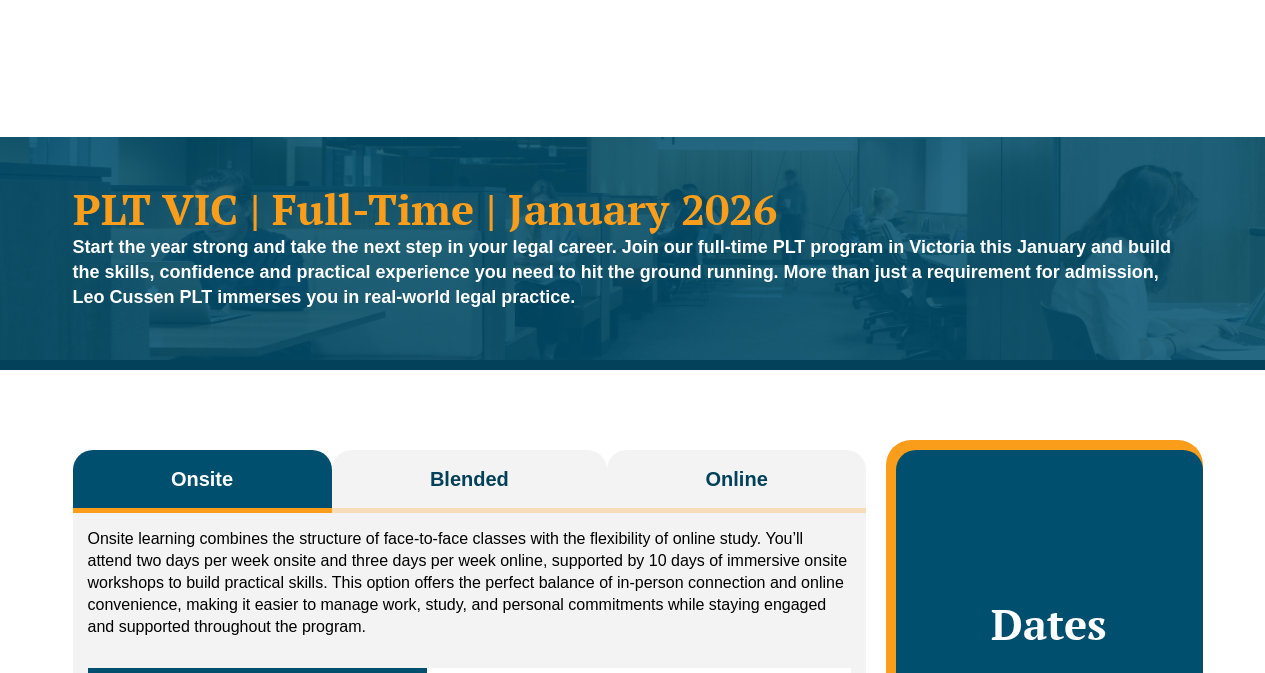 scroll, scrollTop: 0, scrollLeft: 0, axis: both 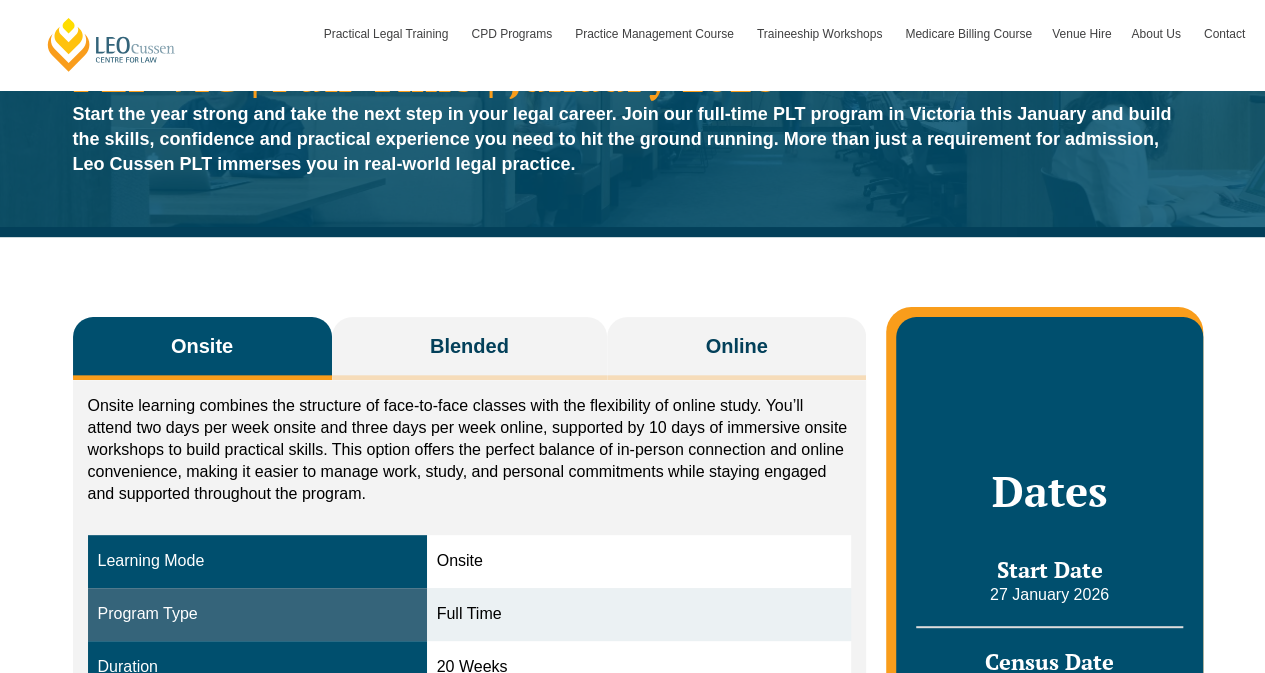 click on "Online" at bounding box center (737, 346) 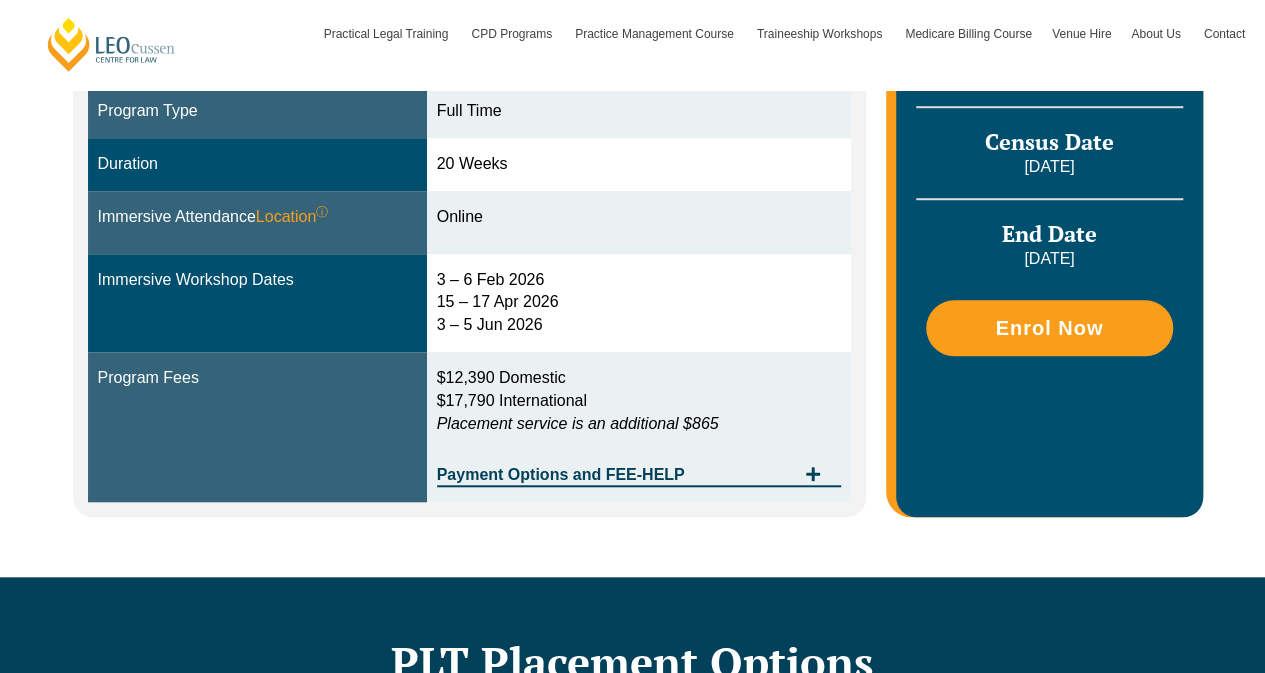 scroll, scrollTop: 666, scrollLeft: 0, axis: vertical 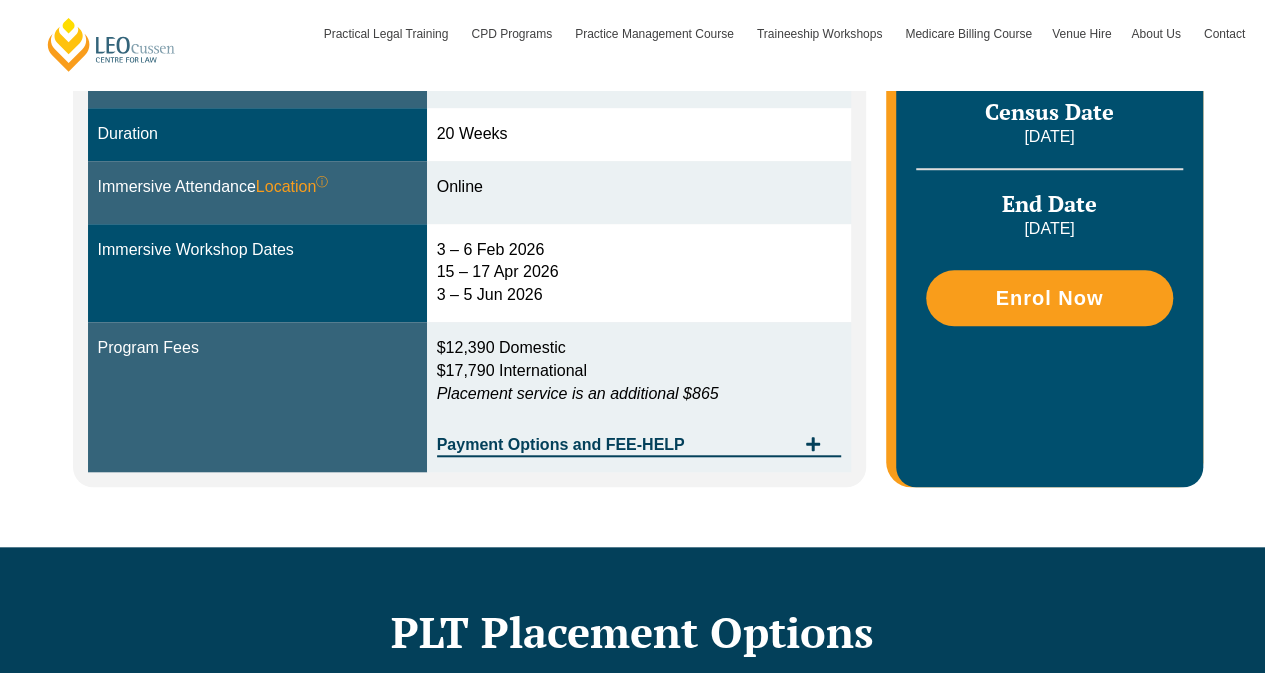 drag, startPoint x: 697, startPoint y: 439, endPoint x: 714, endPoint y: 444, distance: 17.720045 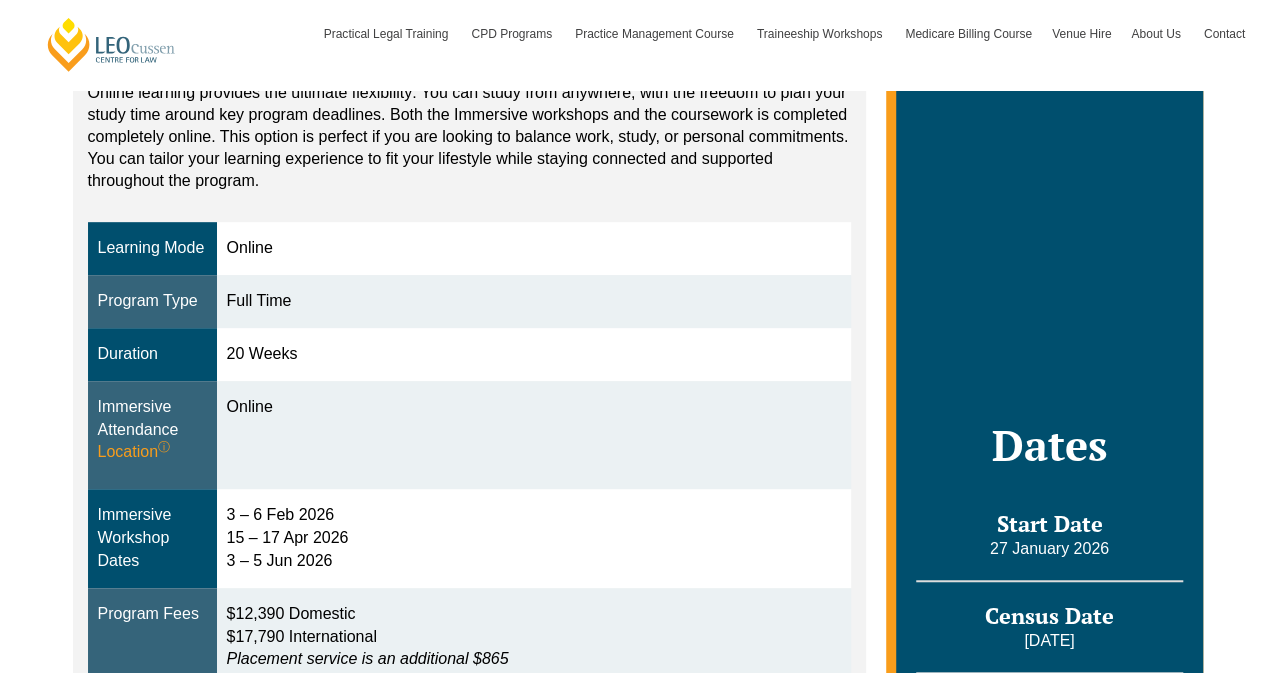 scroll, scrollTop: 266, scrollLeft: 0, axis: vertical 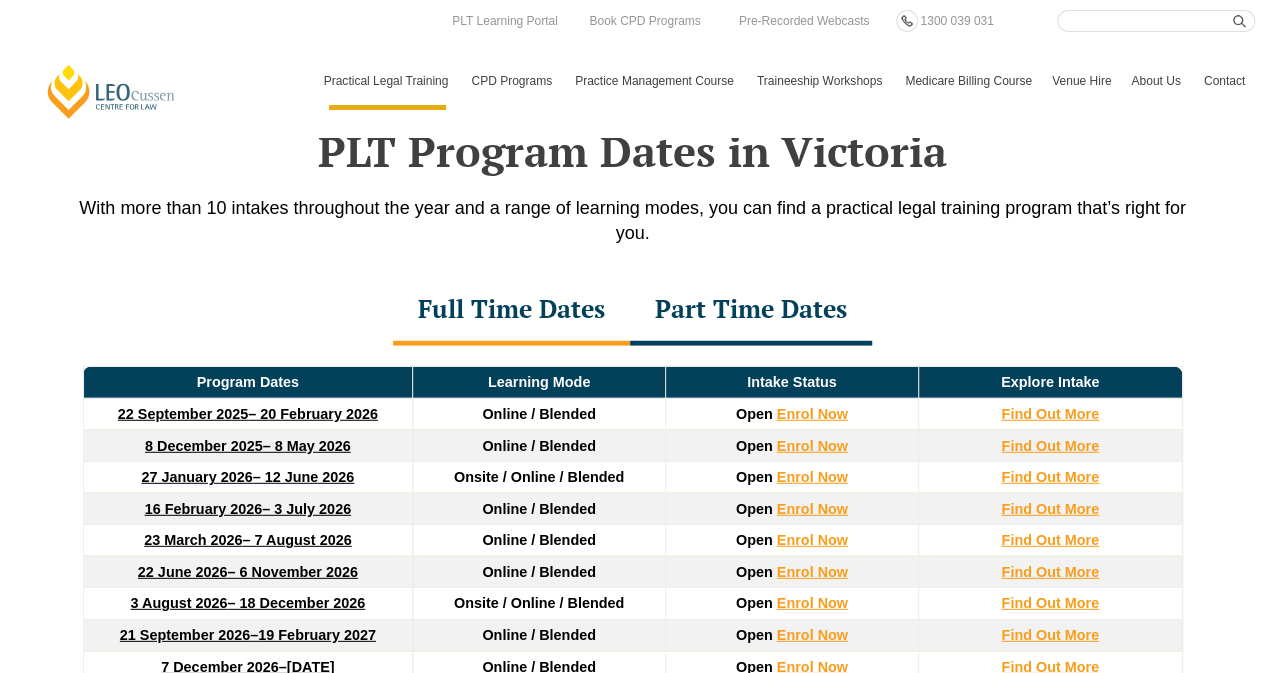 click on "Part Time Dates" at bounding box center (751, 311) 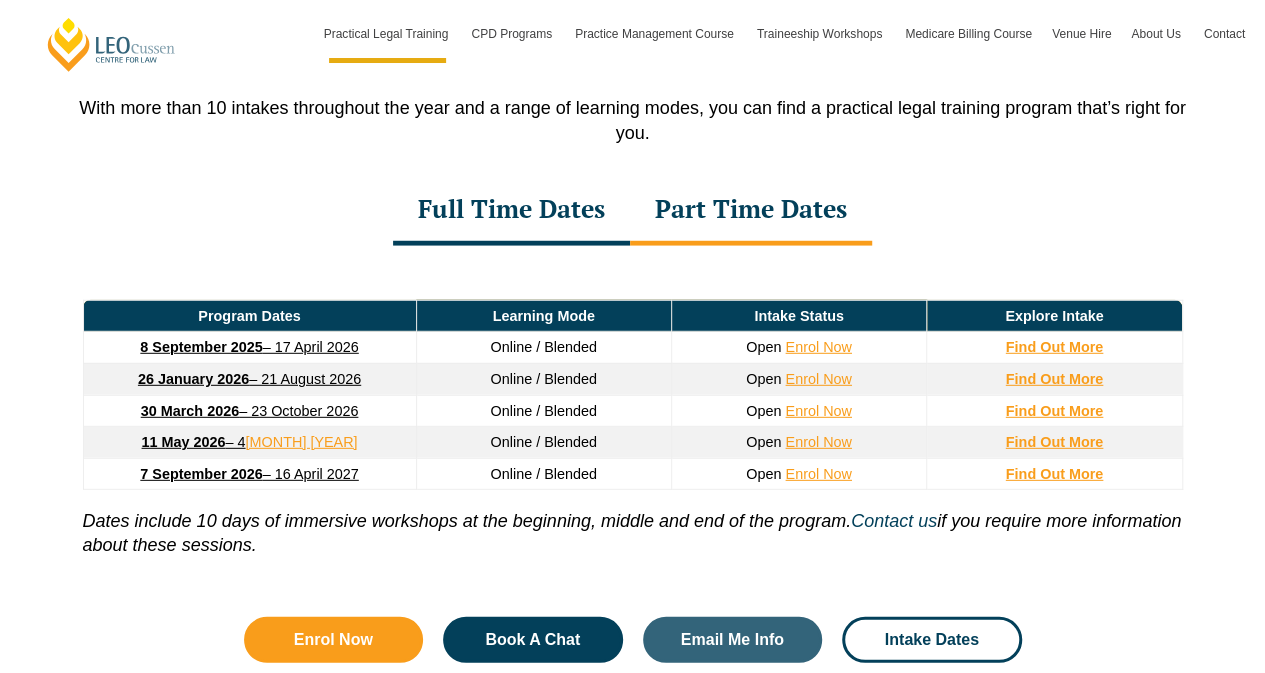 scroll, scrollTop: 2689, scrollLeft: 0, axis: vertical 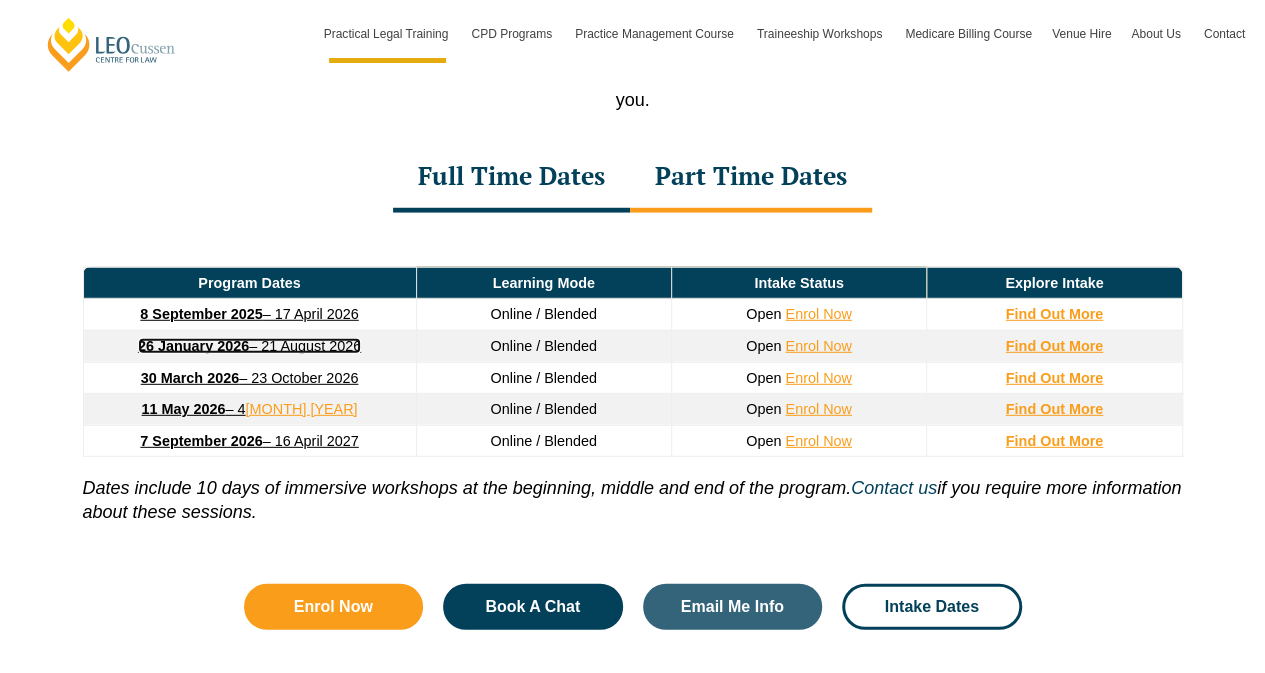 click on "26 January 2026  – 21 August 2026" at bounding box center (249, 346) 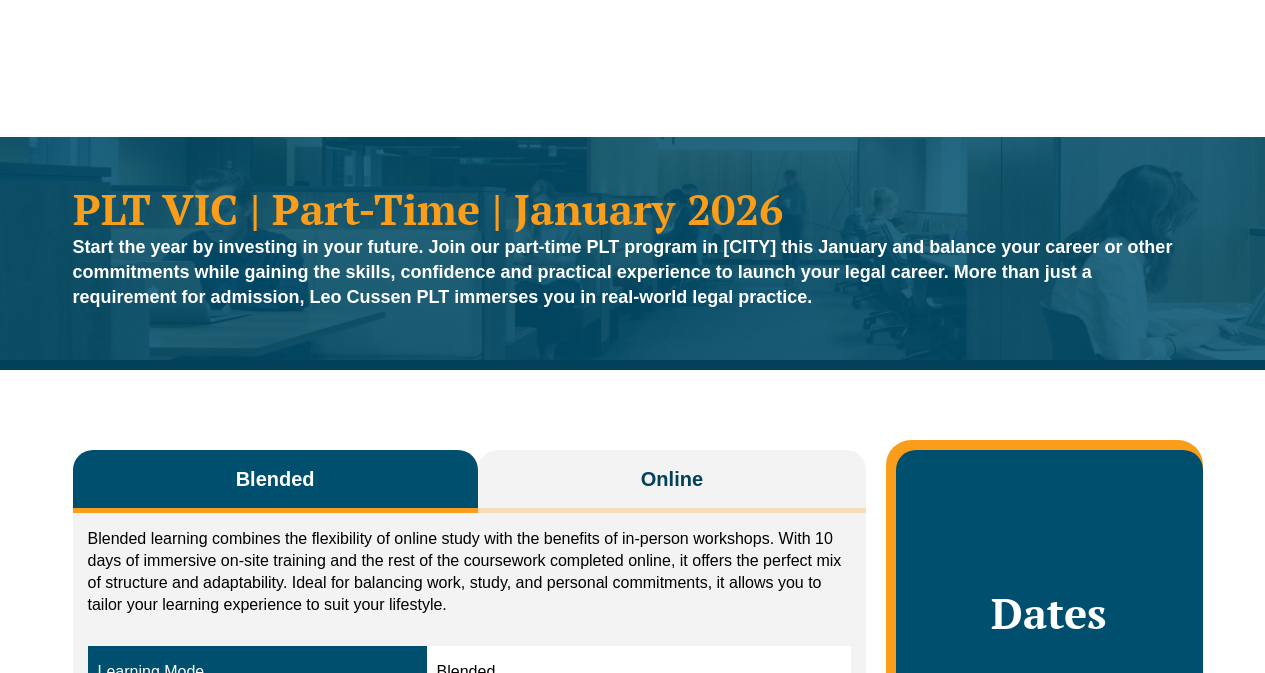 scroll, scrollTop: 266, scrollLeft: 0, axis: vertical 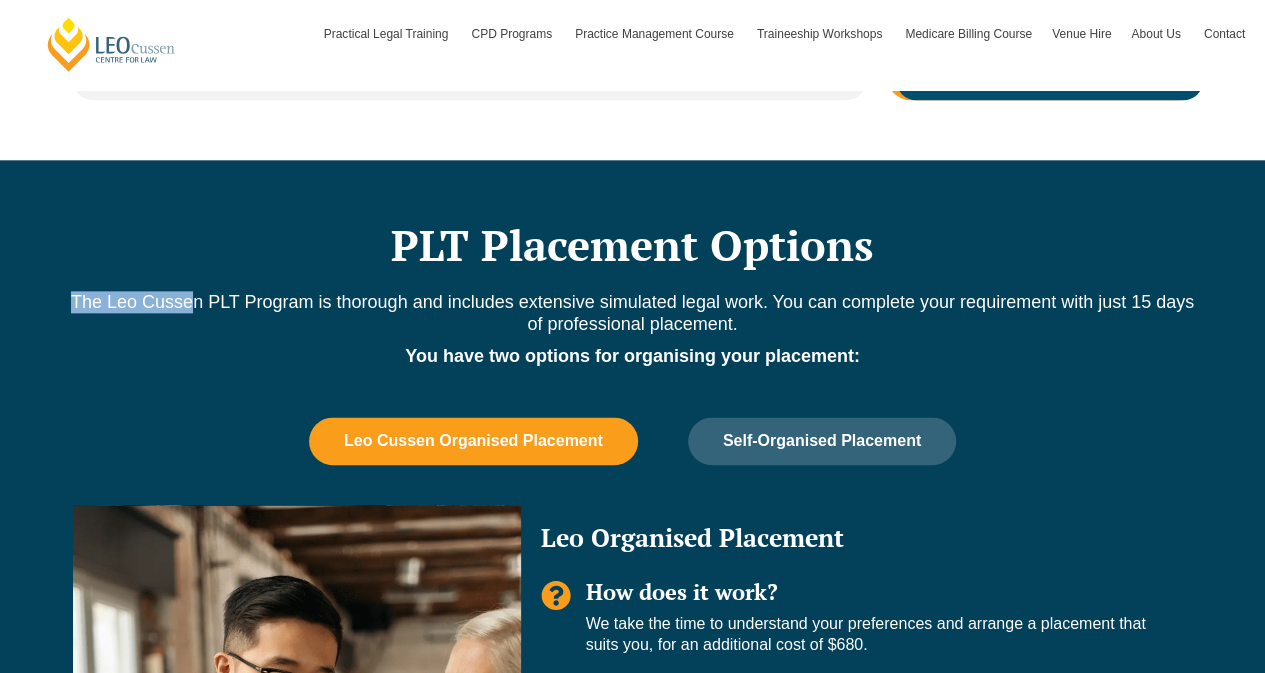 drag, startPoint x: 73, startPoint y: 301, endPoint x: 270, endPoint y: 294, distance: 197.12433 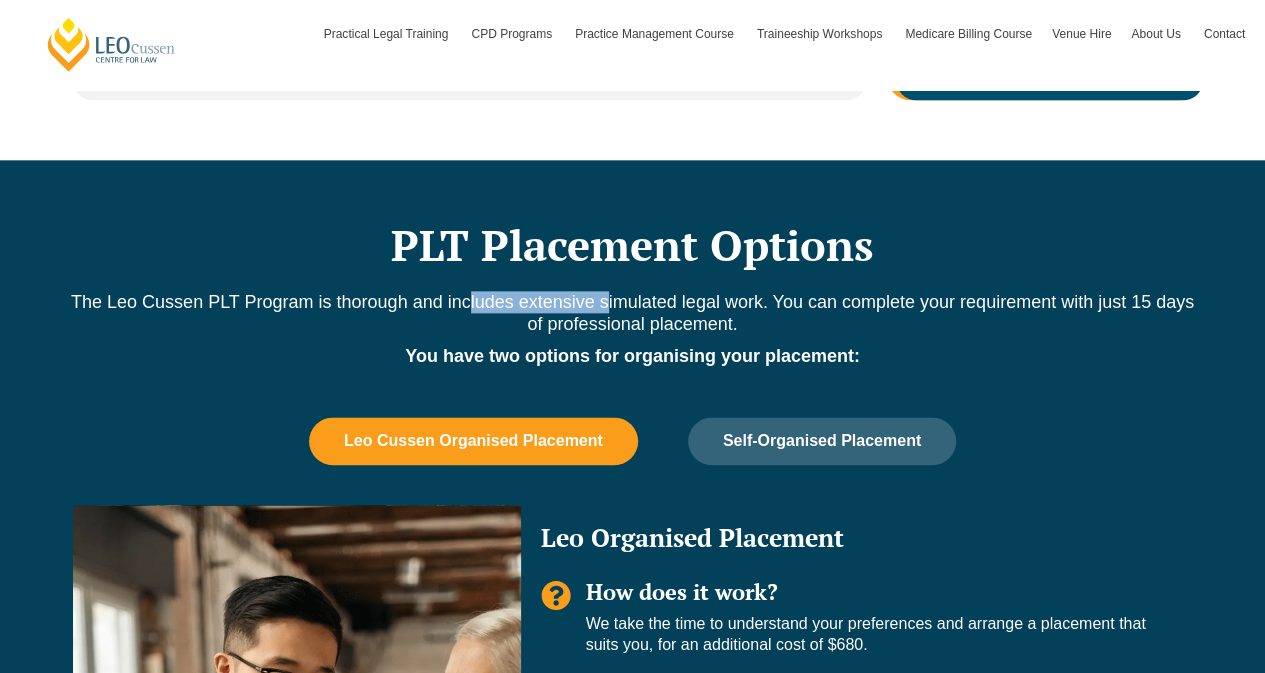drag, startPoint x: 506, startPoint y: 305, endPoint x: 696, endPoint y: 313, distance: 190.16835 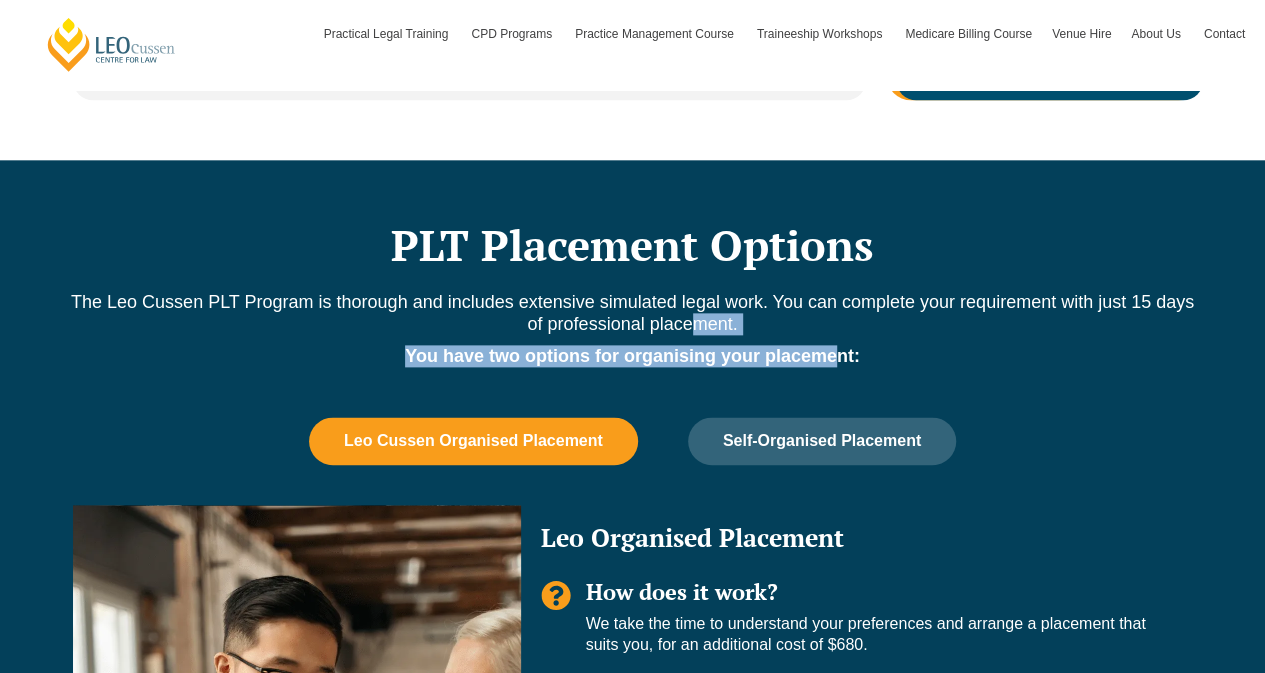 drag, startPoint x: 696, startPoint y: 313, endPoint x: 836, endPoint y: 335, distance: 141.71803 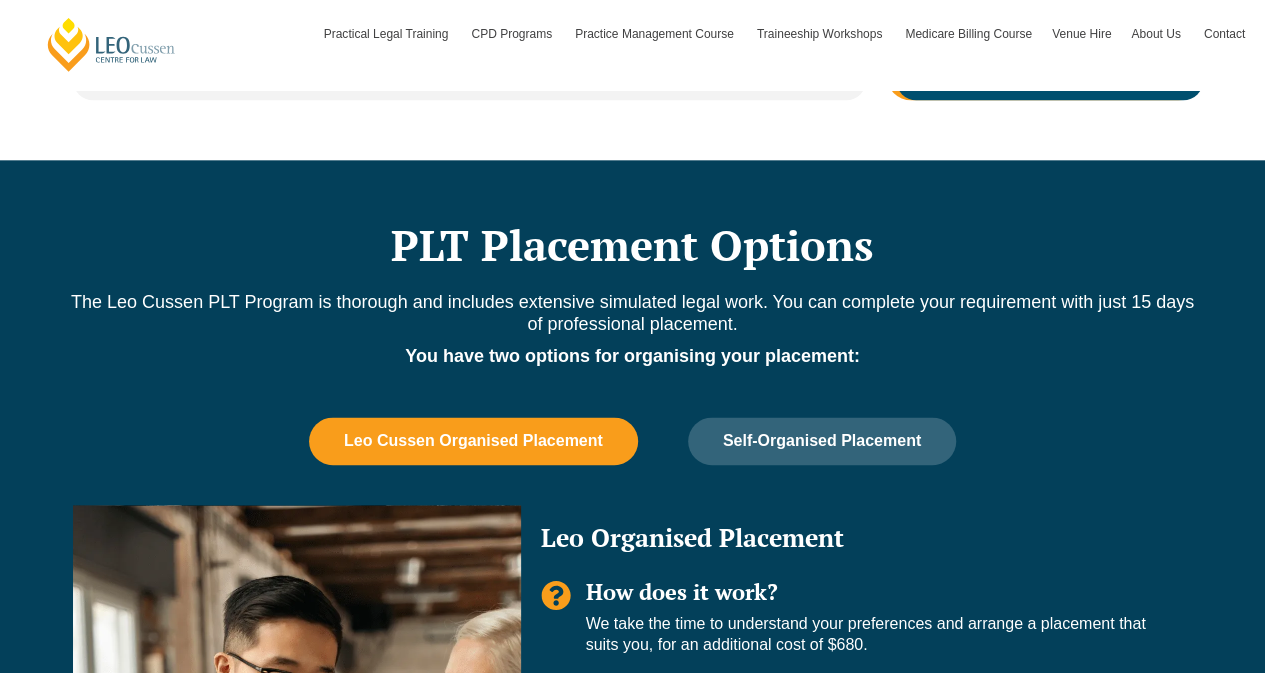 click on "The Leo Cussen PLT Program is thorough and includes extensive simulated legal work. You can complete your requirement with just 15 days of professional placement." at bounding box center [633, 313] 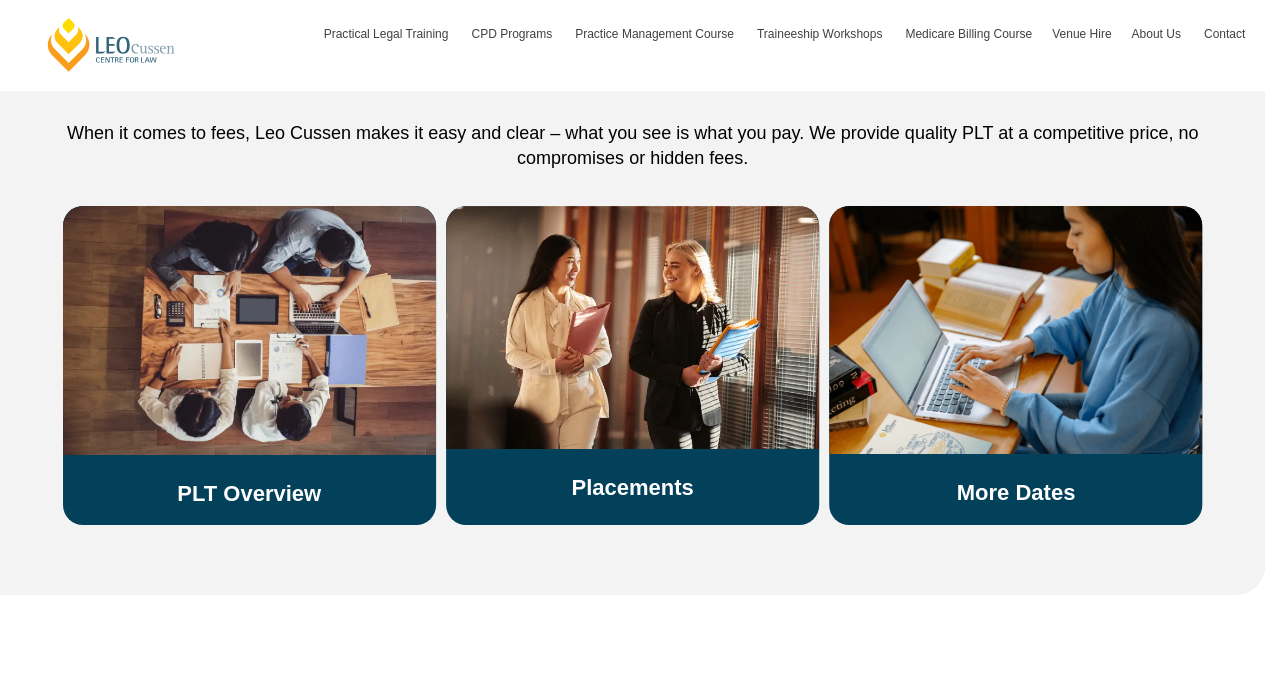 scroll, scrollTop: 3466, scrollLeft: 0, axis: vertical 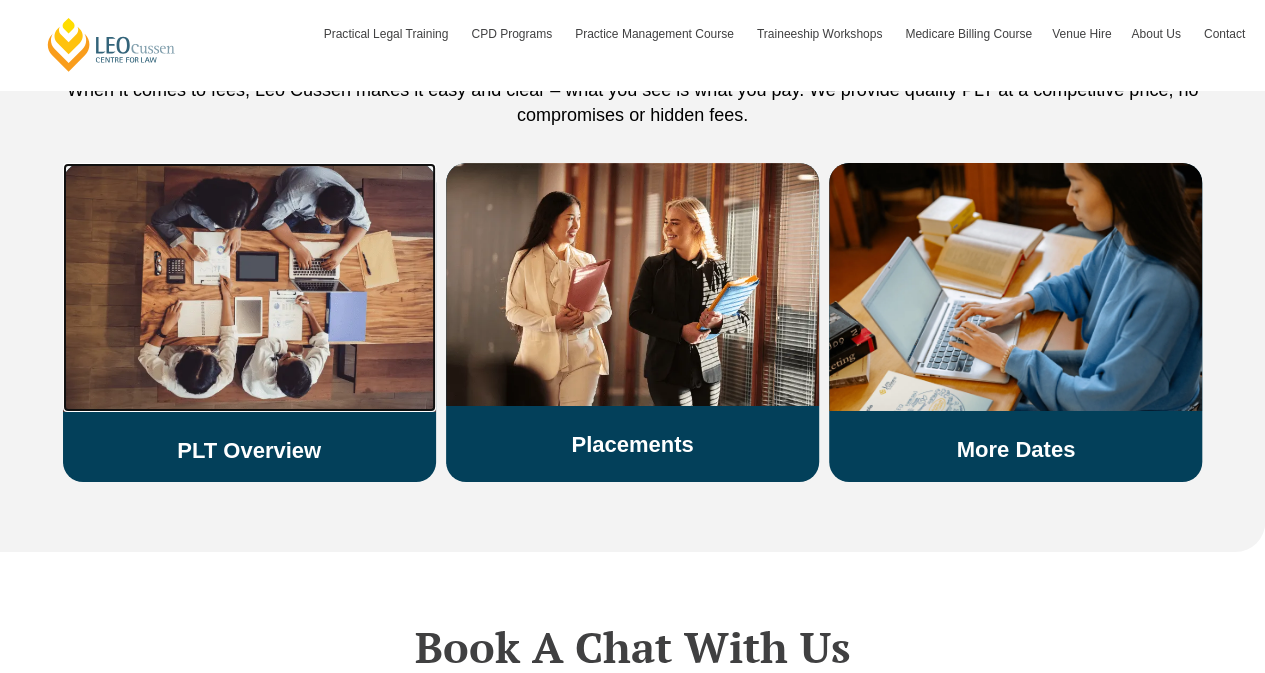 click at bounding box center (249, 287) 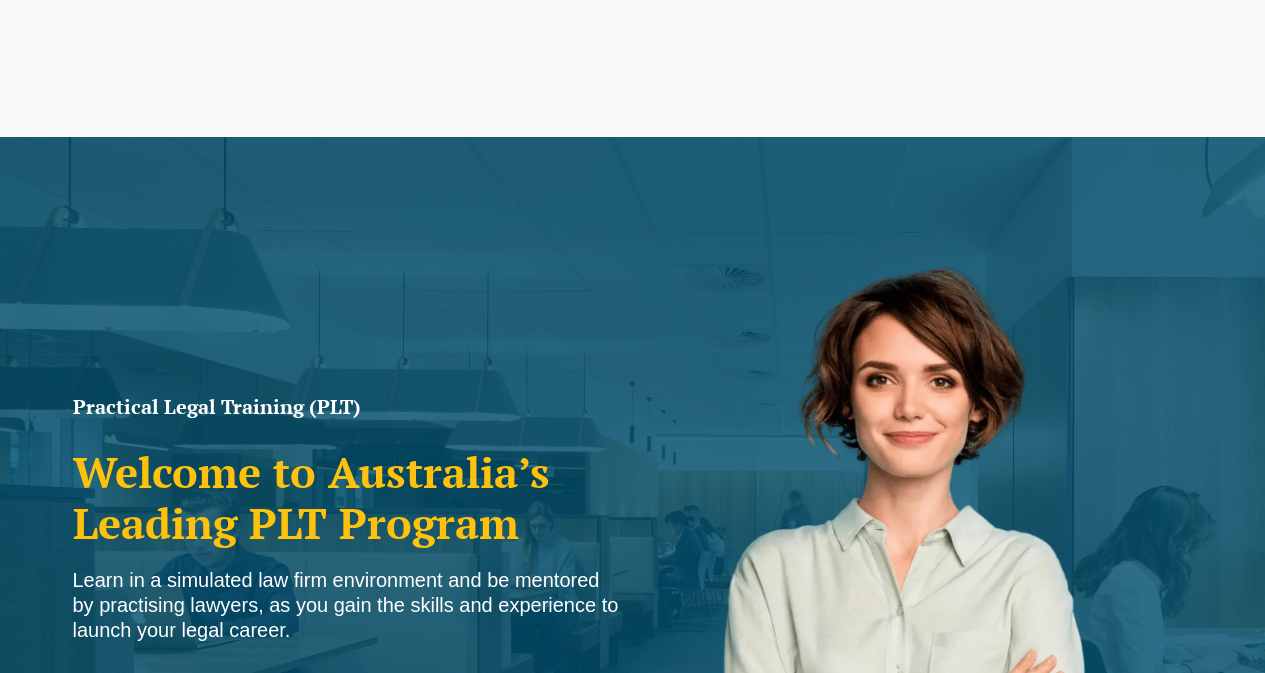 scroll, scrollTop: 0, scrollLeft: 0, axis: both 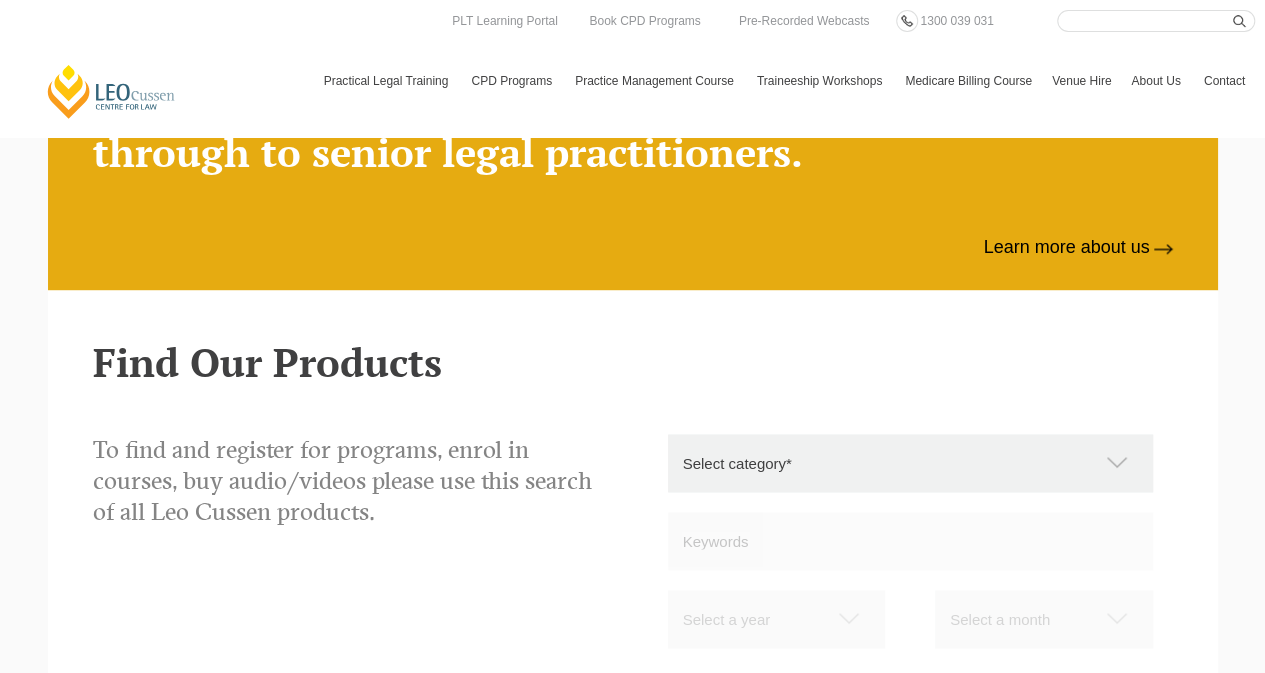 click on "PLT NSW" at bounding box center [0, 0] 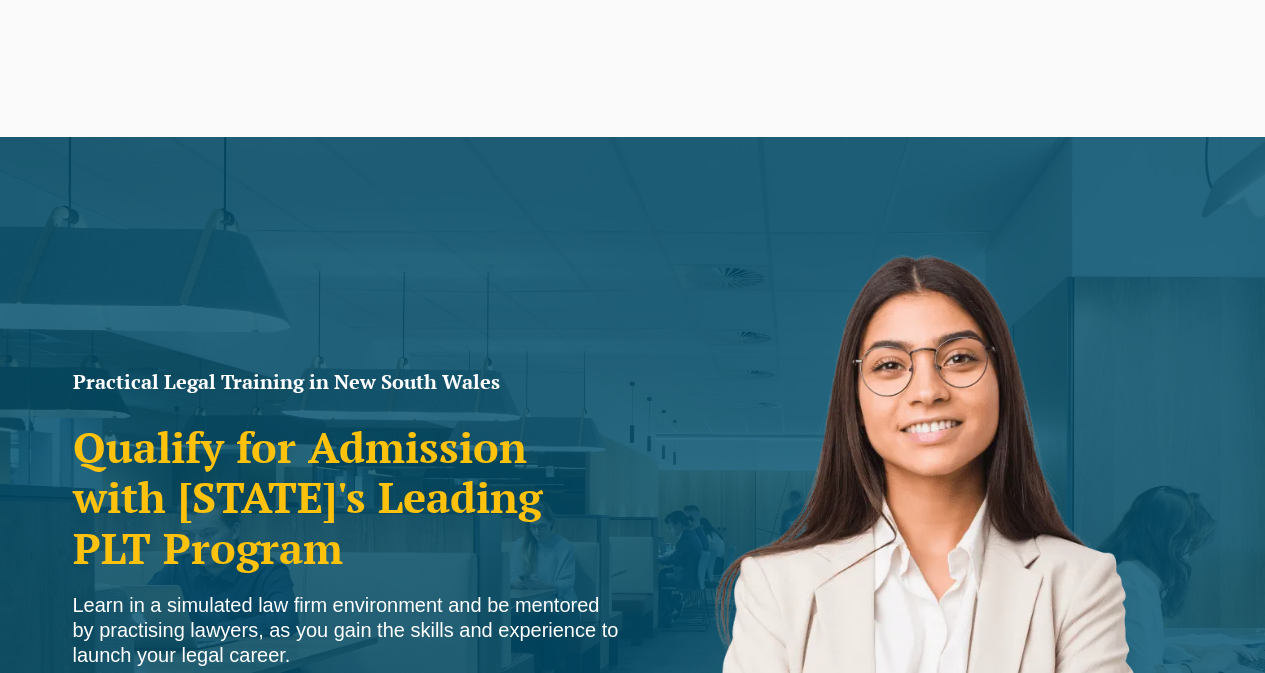 scroll, scrollTop: 240, scrollLeft: 0, axis: vertical 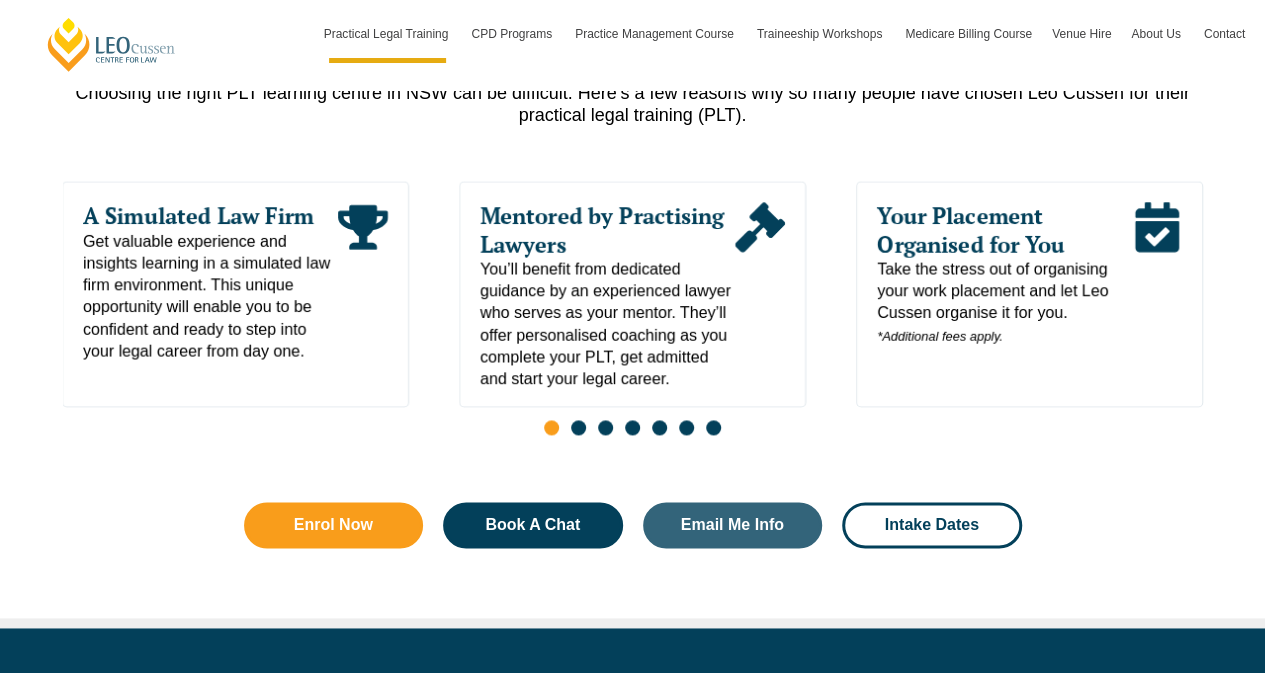 click at bounding box center [578, 427] 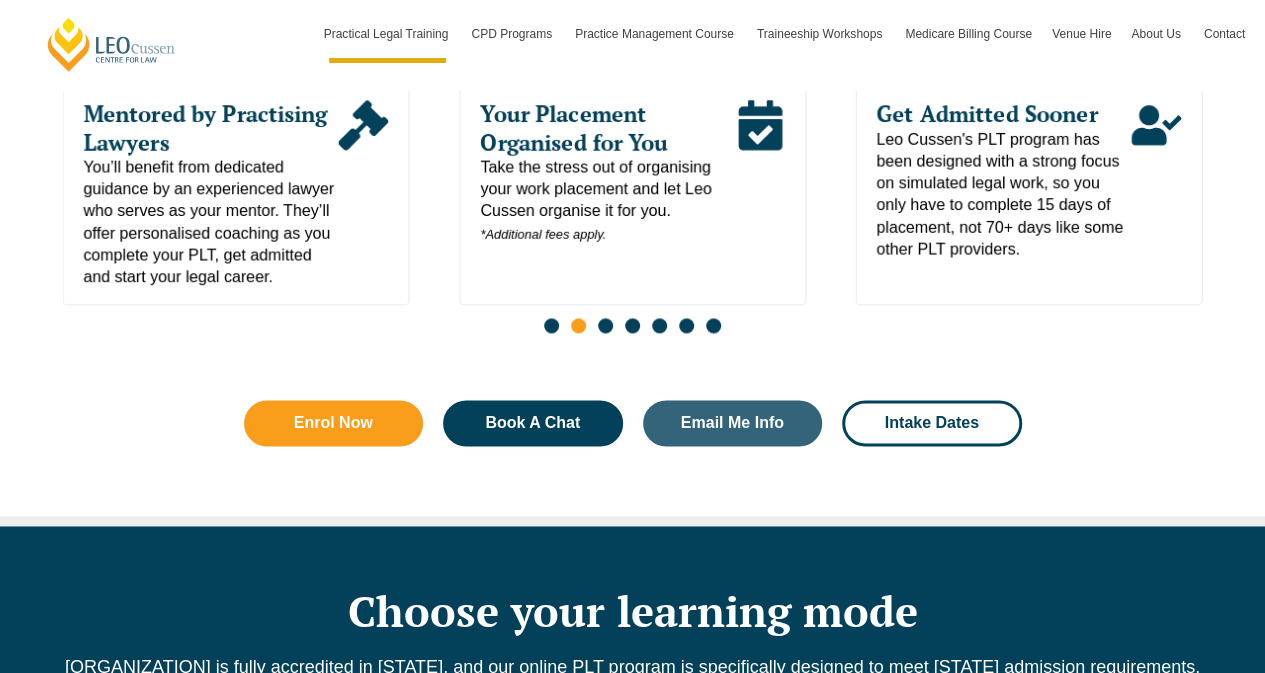 scroll, scrollTop: 1200, scrollLeft: 0, axis: vertical 